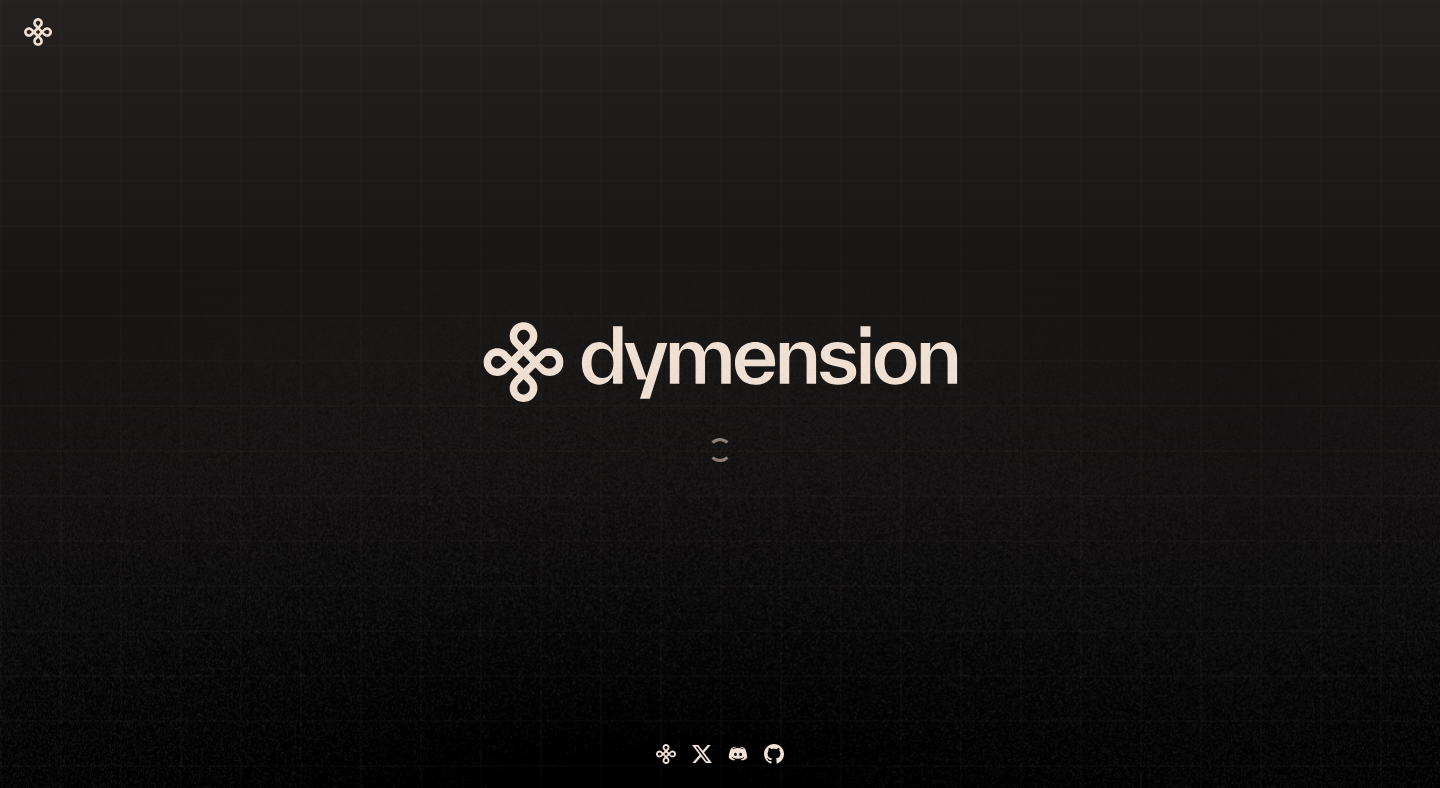 scroll, scrollTop: 0, scrollLeft: 0, axis: both 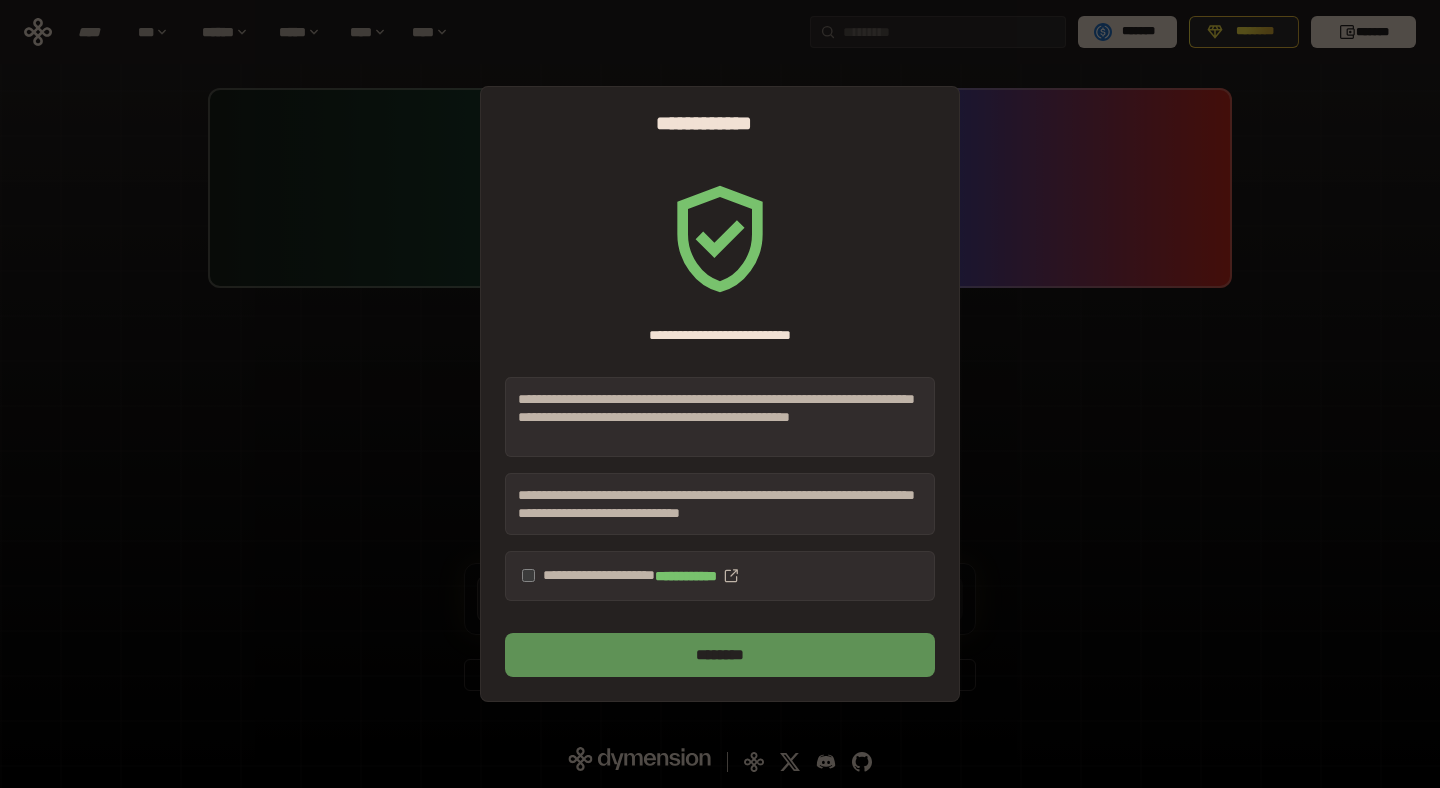 click on "********" at bounding box center [720, 655] 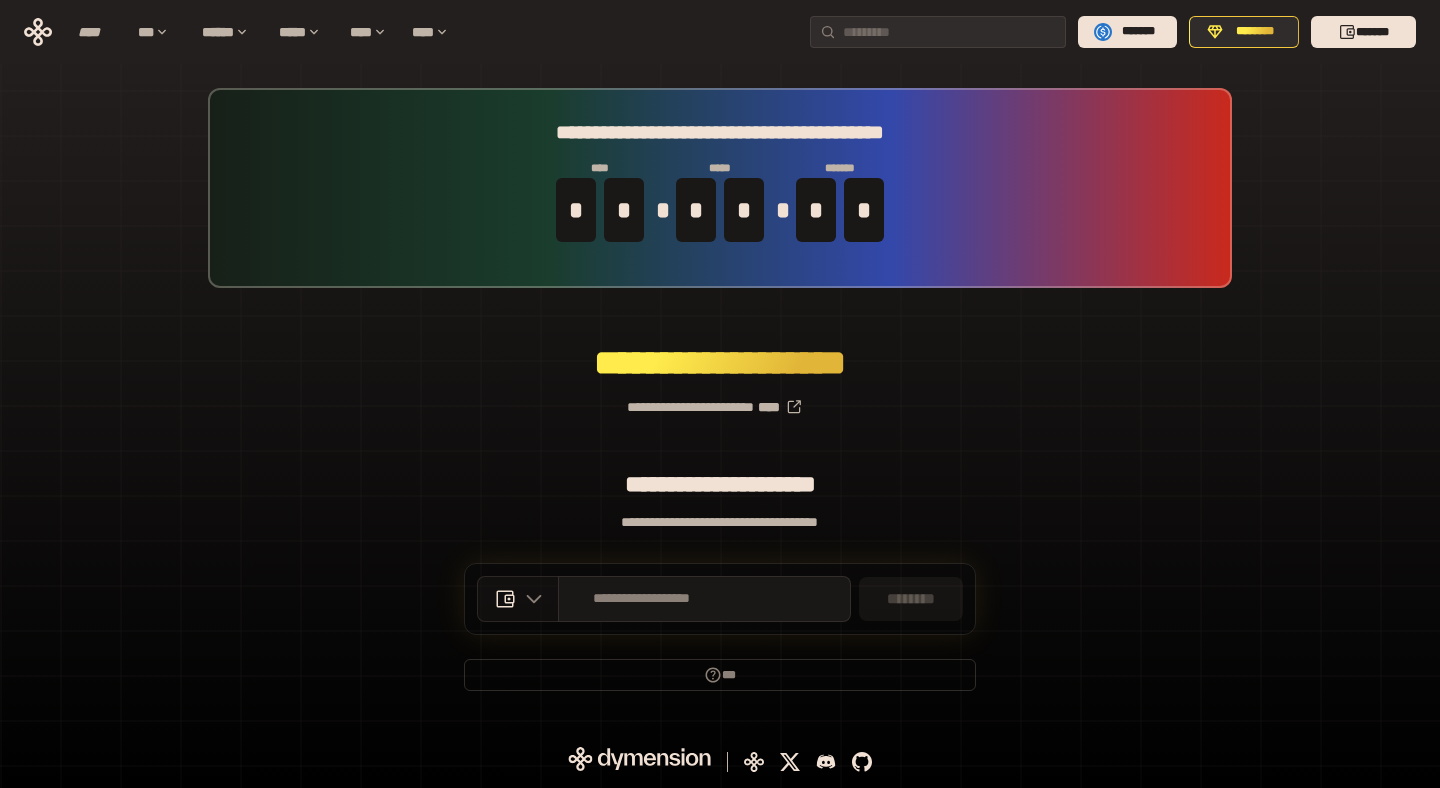 click at bounding box center [529, 599] 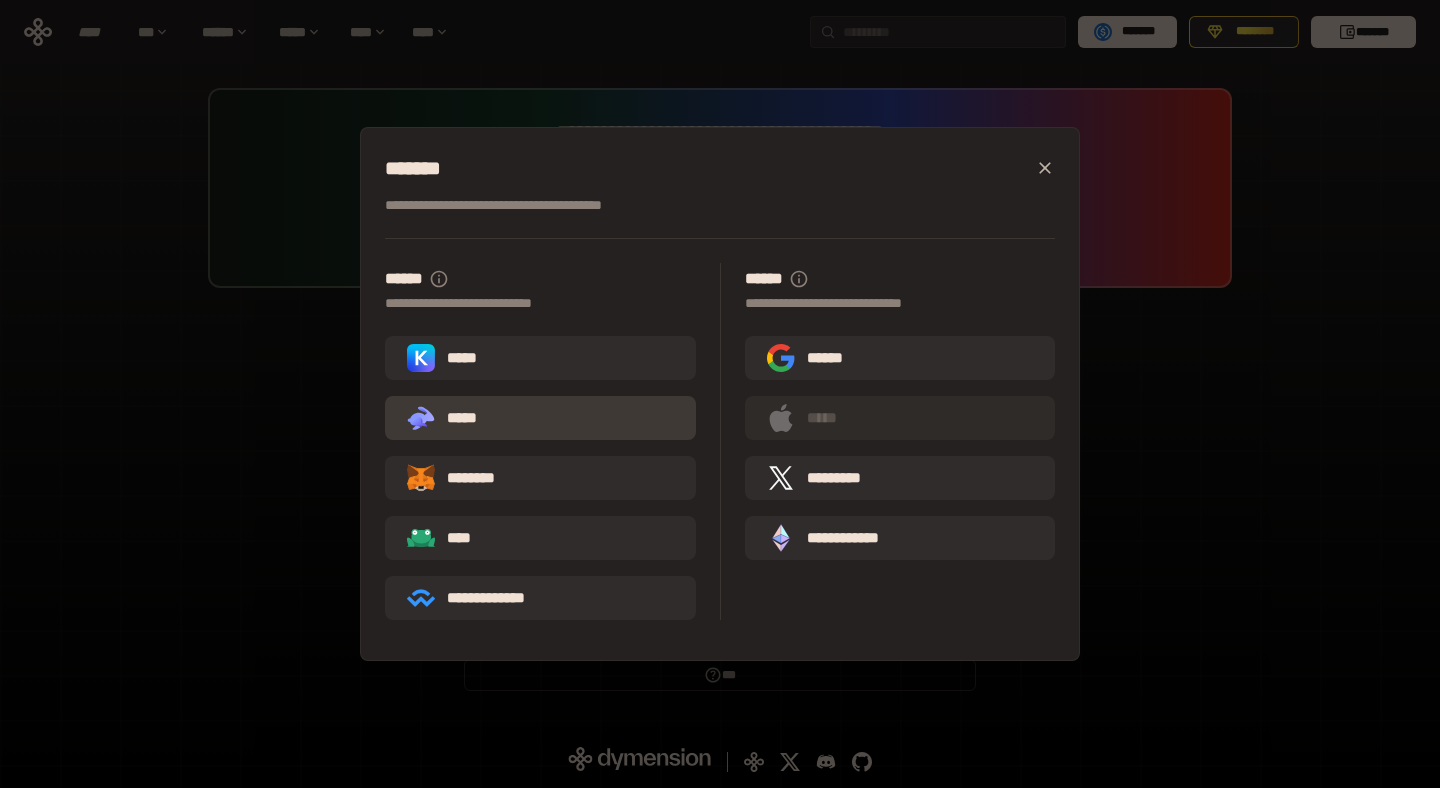 click on ".st0{fill:url(#SVGID_1_);}
.st1{fill-rule:evenodd;clip-rule:evenodd;fill:url(#SVGID_00000161597173617360504640000012432366591255278478_);}
.st2{fill-rule:evenodd;clip-rule:evenodd;fill:url(#SVGID_00000021803777515098205300000017382971856690286485_);}
.st3{fill:url(#SVGID_00000031192219548086493050000012287181694732331425_);}
*****" at bounding box center (540, 418) 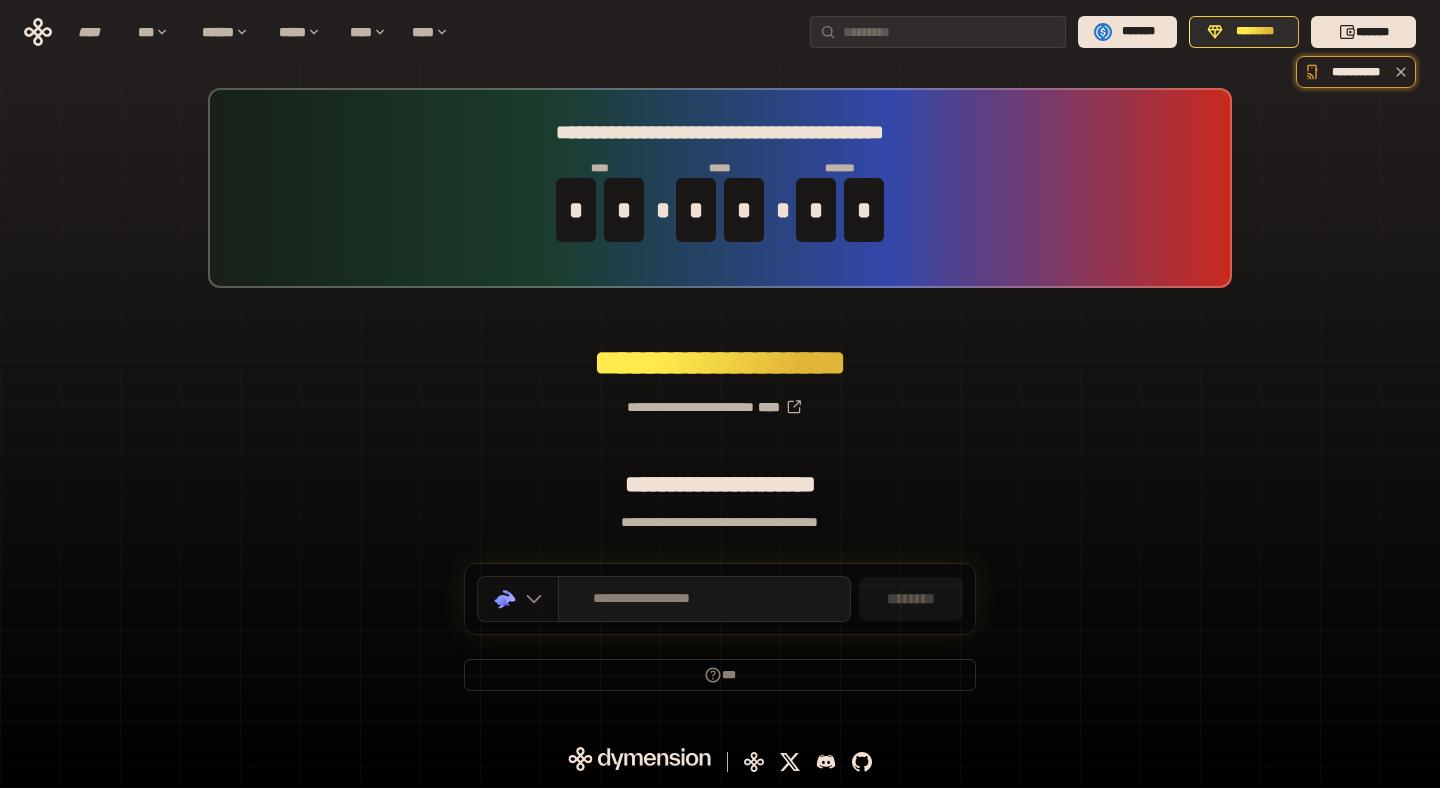 click 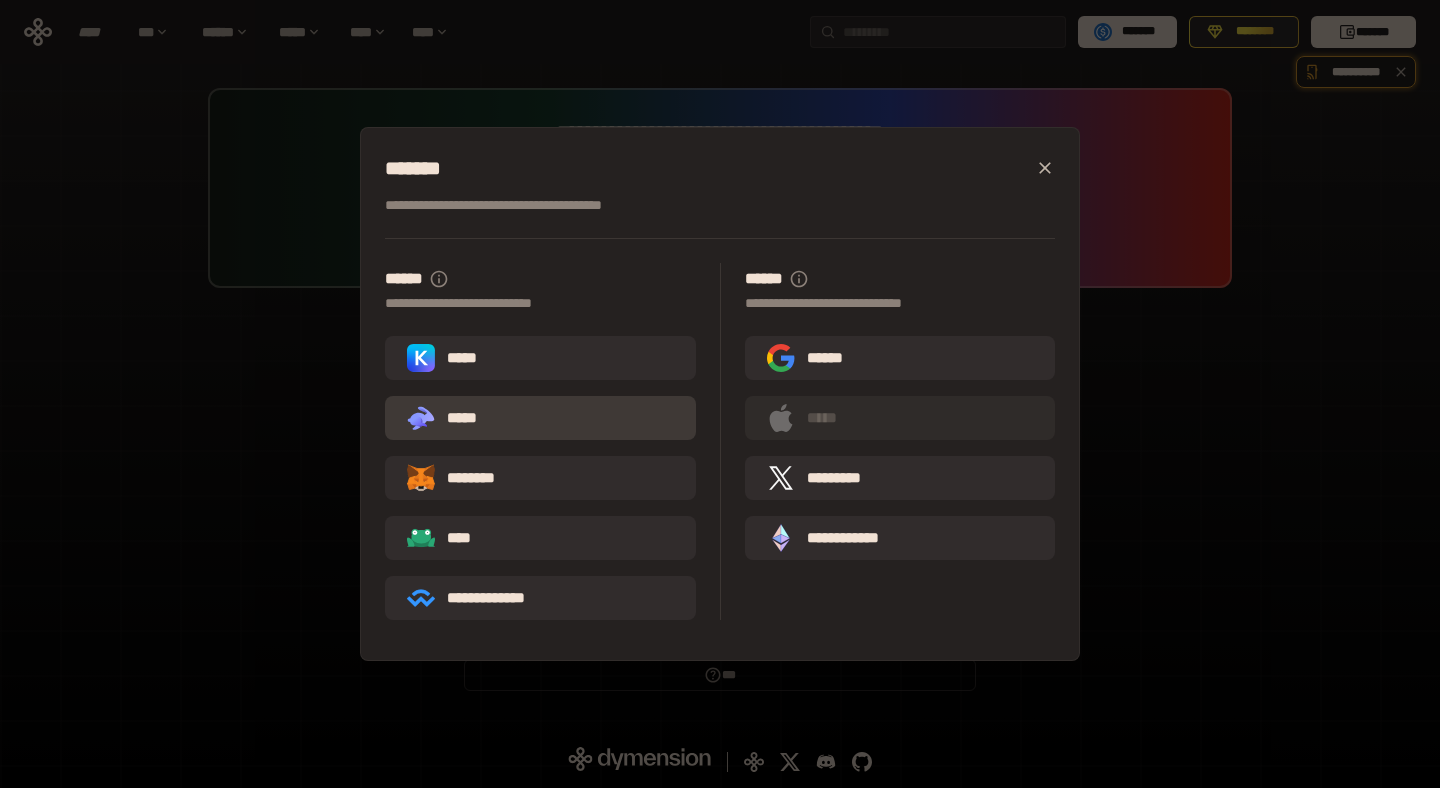 click on ".st0{fill:url(#SVGID_1_);}
.st1{fill-rule:evenodd;clip-rule:evenodd;fill:url(#SVGID_00000161597173617360504640000012432366591255278478_);}
.st2{fill-rule:evenodd;clip-rule:evenodd;fill:url(#SVGID_00000021803777515098205300000017382971856690286485_);}
.st3{fill:url(#SVGID_00000031192219548086493050000012287181694732331425_);}
*****" at bounding box center [450, 418] 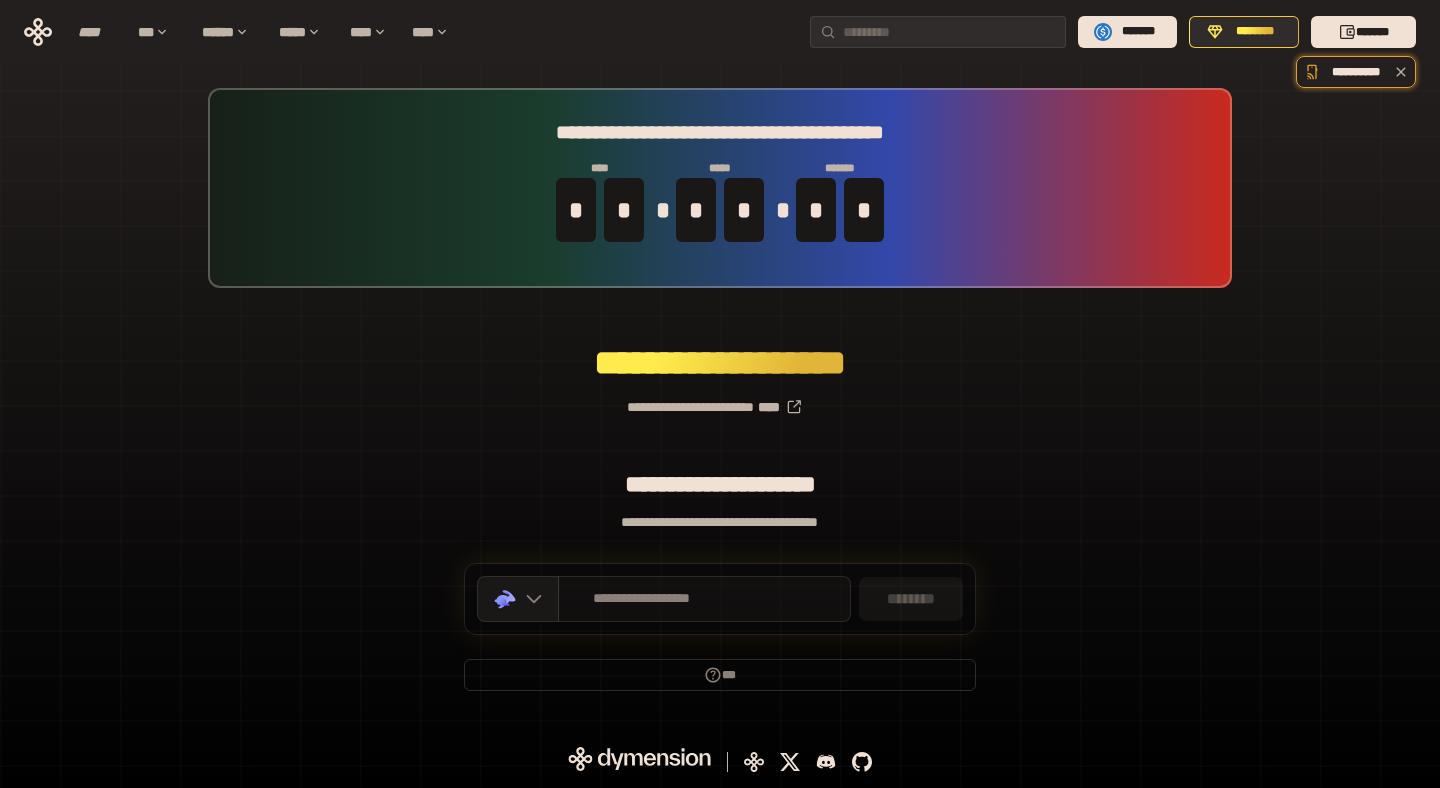 click on "**********" at bounding box center [642, 599] 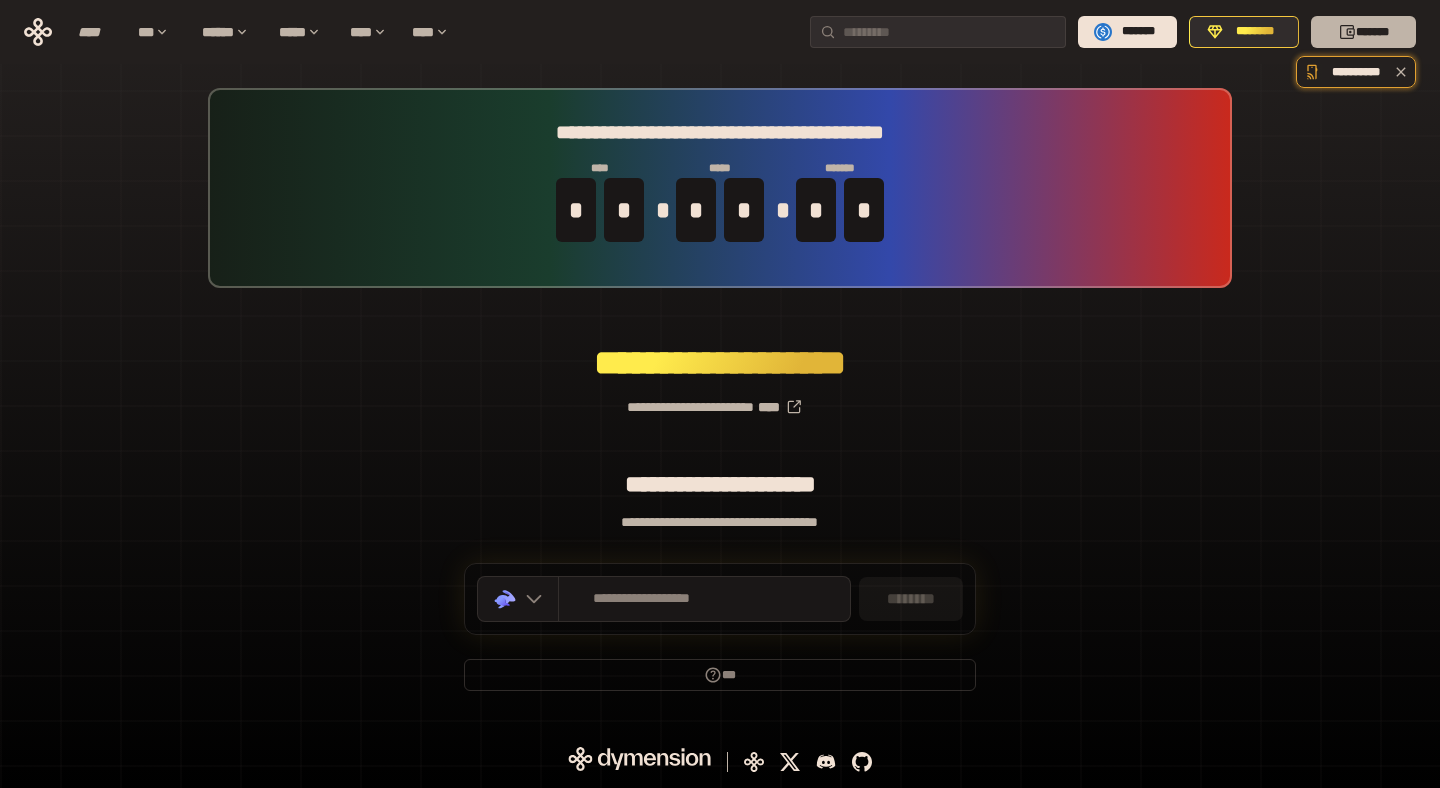 click on "*******" at bounding box center (1363, 32) 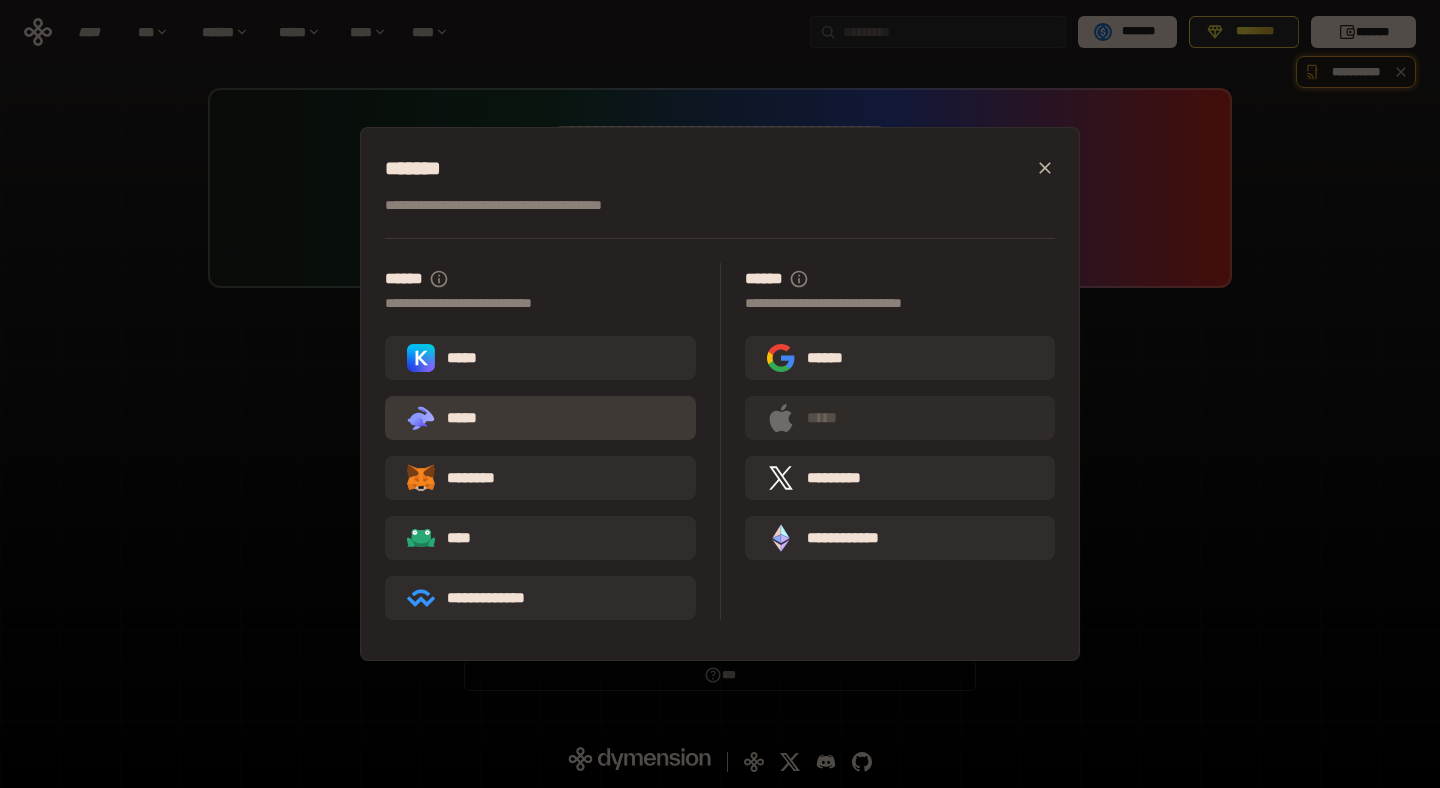 click on ".st0{fill:url(#SVGID_1_);}
.st1{fill-rule:evenodd;clip-rule:evenodd;fill:url(#SVGID_00000161597173617360504640000012432366591255278478_);}
.st2{fill-rule:evenodd;clip-rule:evenodd;fill:url(#SVGID_00000021803777515098205300000017382971856690286485_);}
.st3{fill:url(#SVGID_00000031192219548086493050000012287181694732331425_);}
*****" at bounding box center [450, 418] 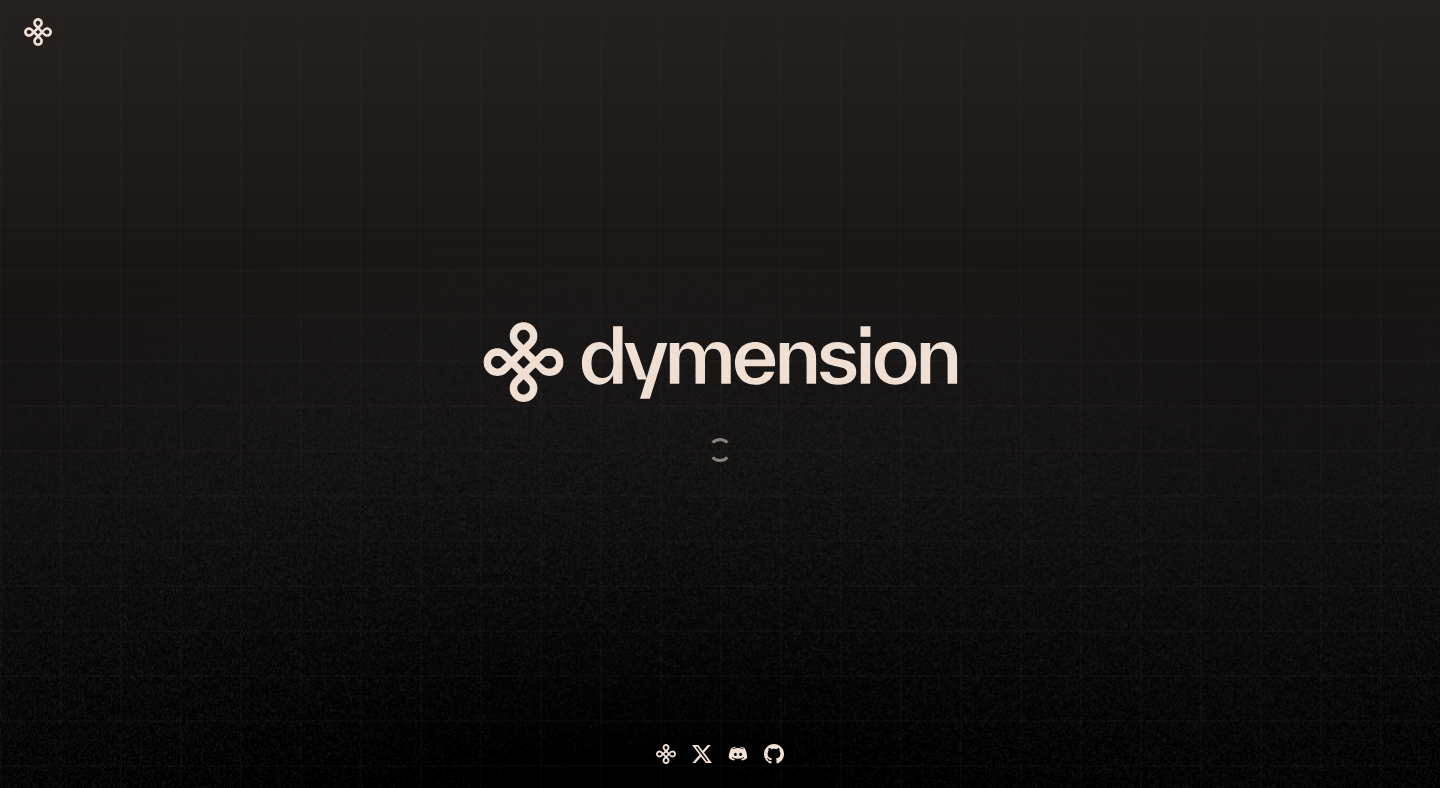 scroll, scrollTop: 0, scrollLeft: 0, axis: both 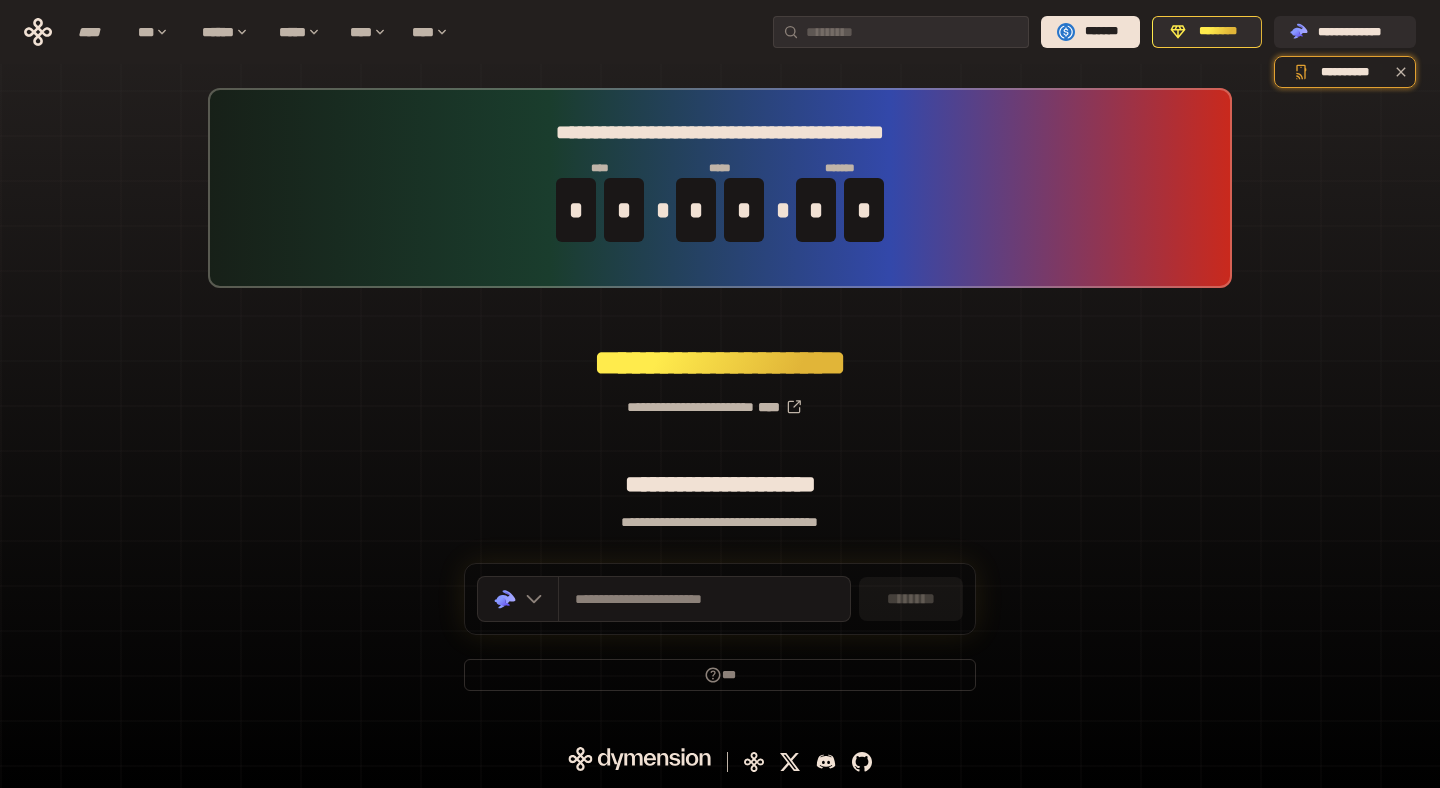 click on "********" at bounding box center (911, 599) 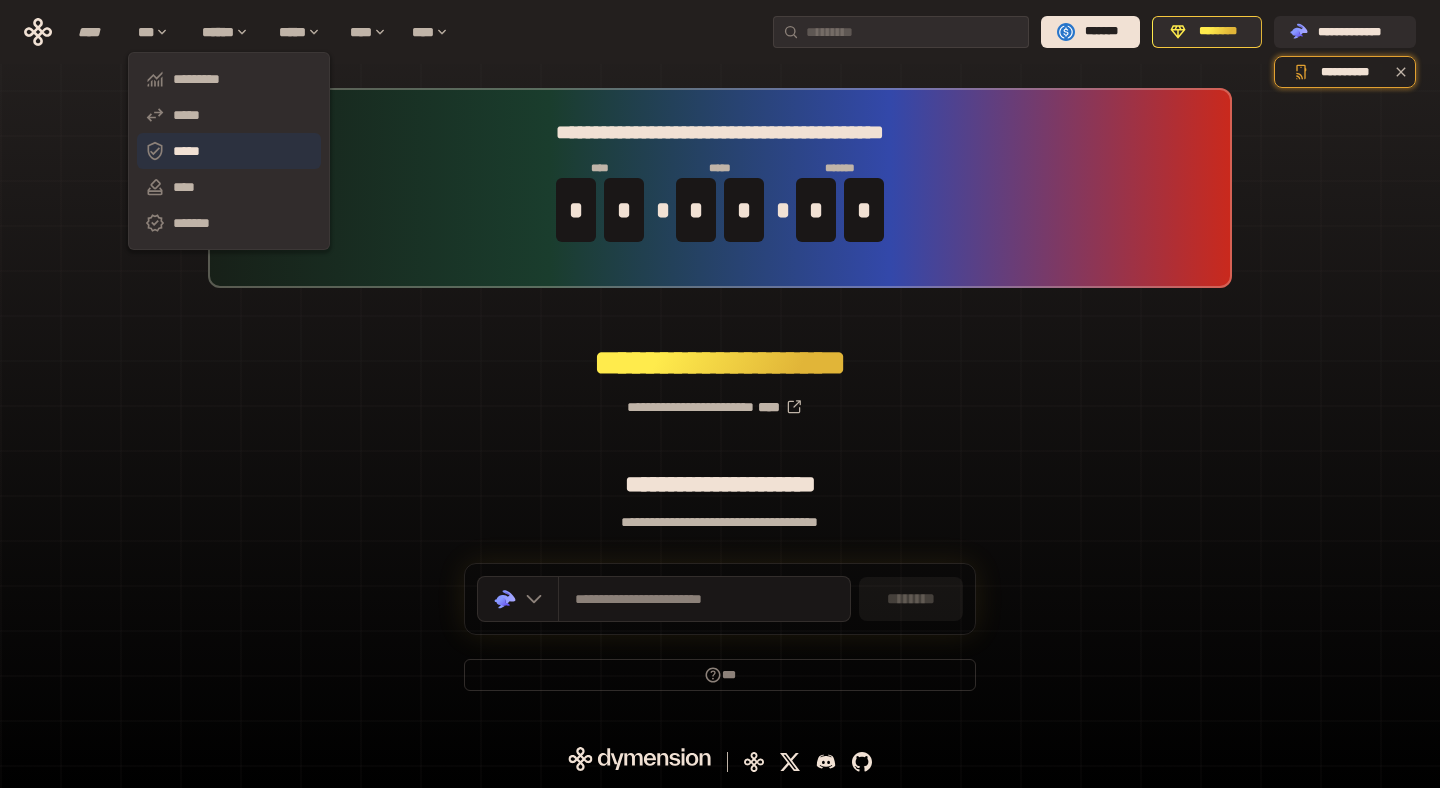 click on "*****" at bounding box center (229, 151) 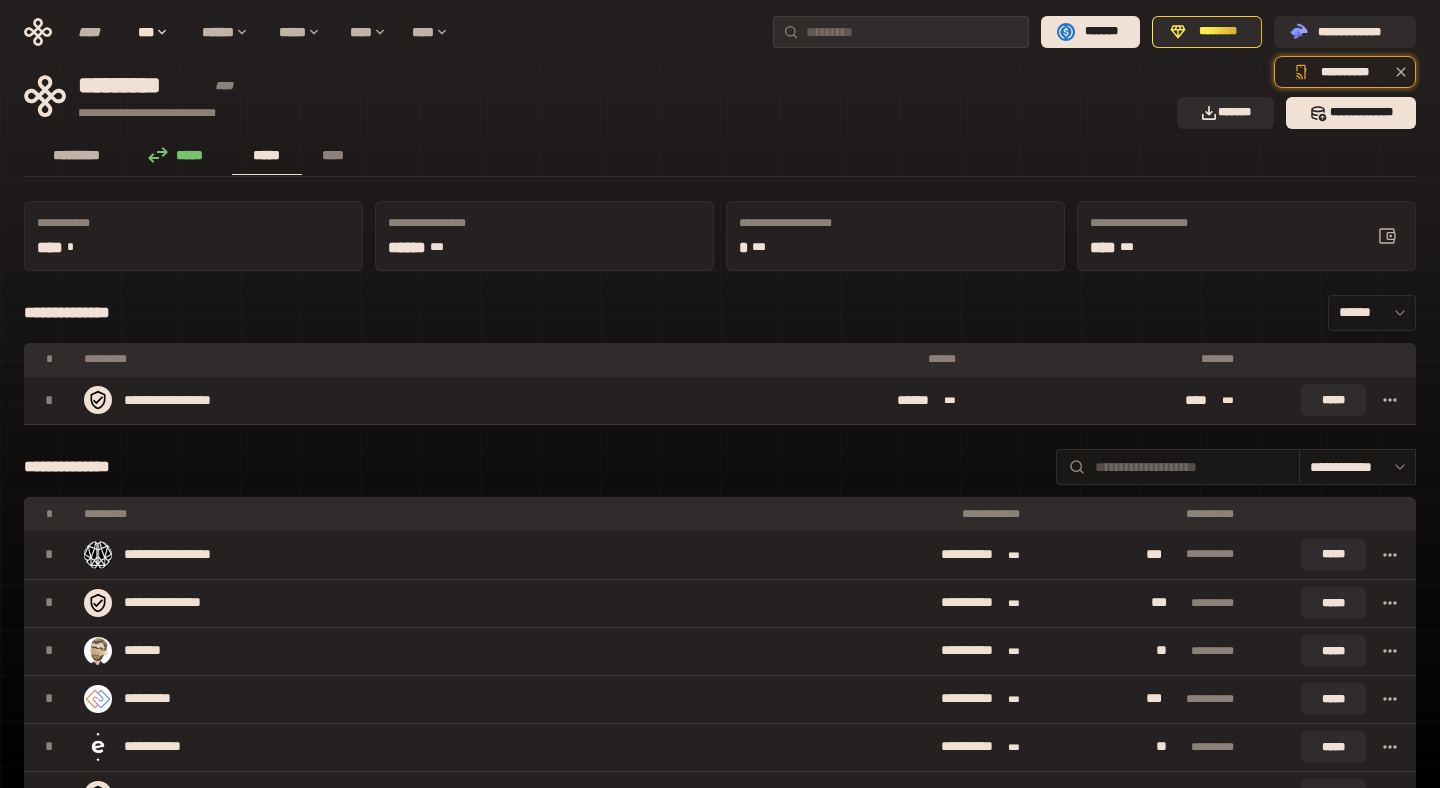 click on "*********" at bounding box center [77, 155] 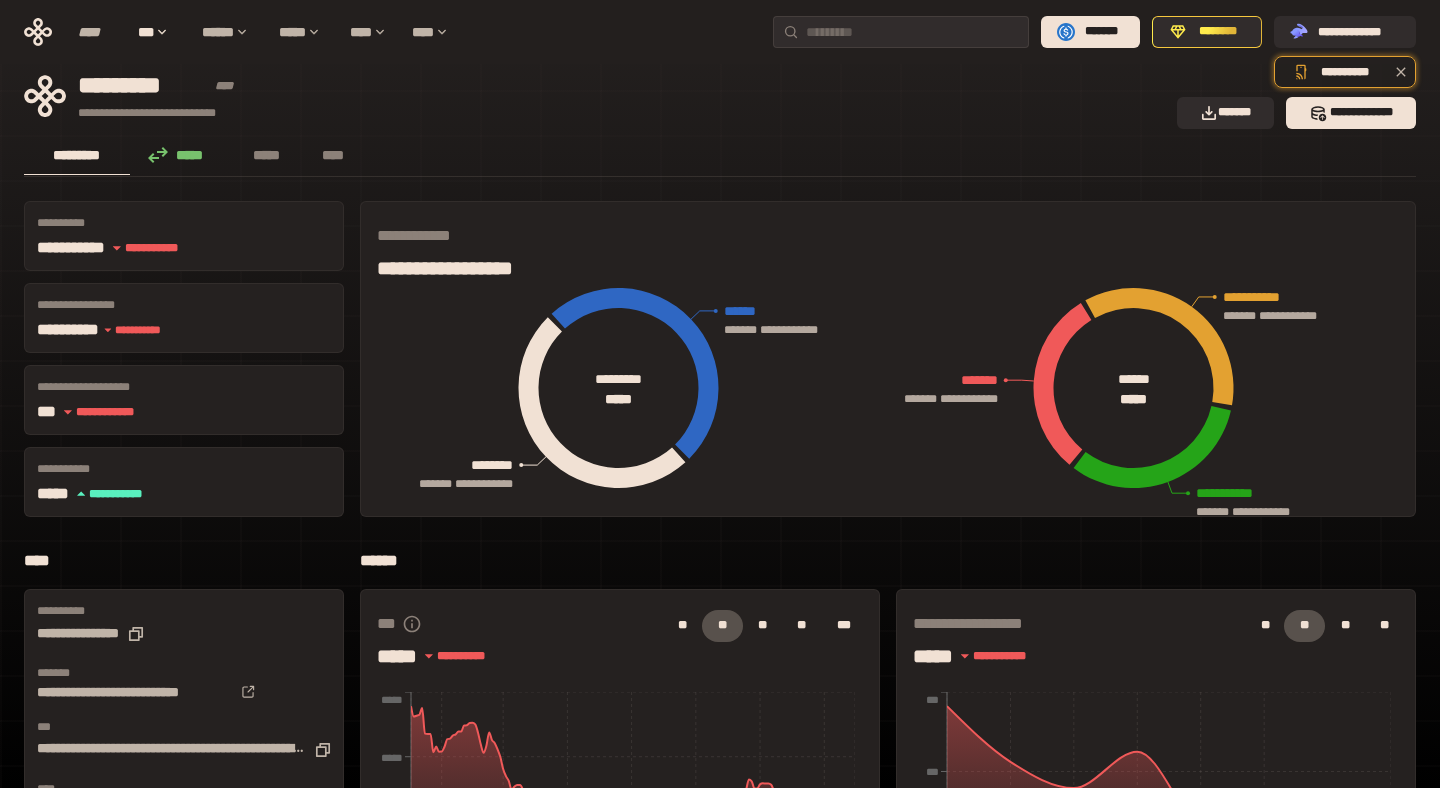 click on "*****" at bounding box center [181, 155] 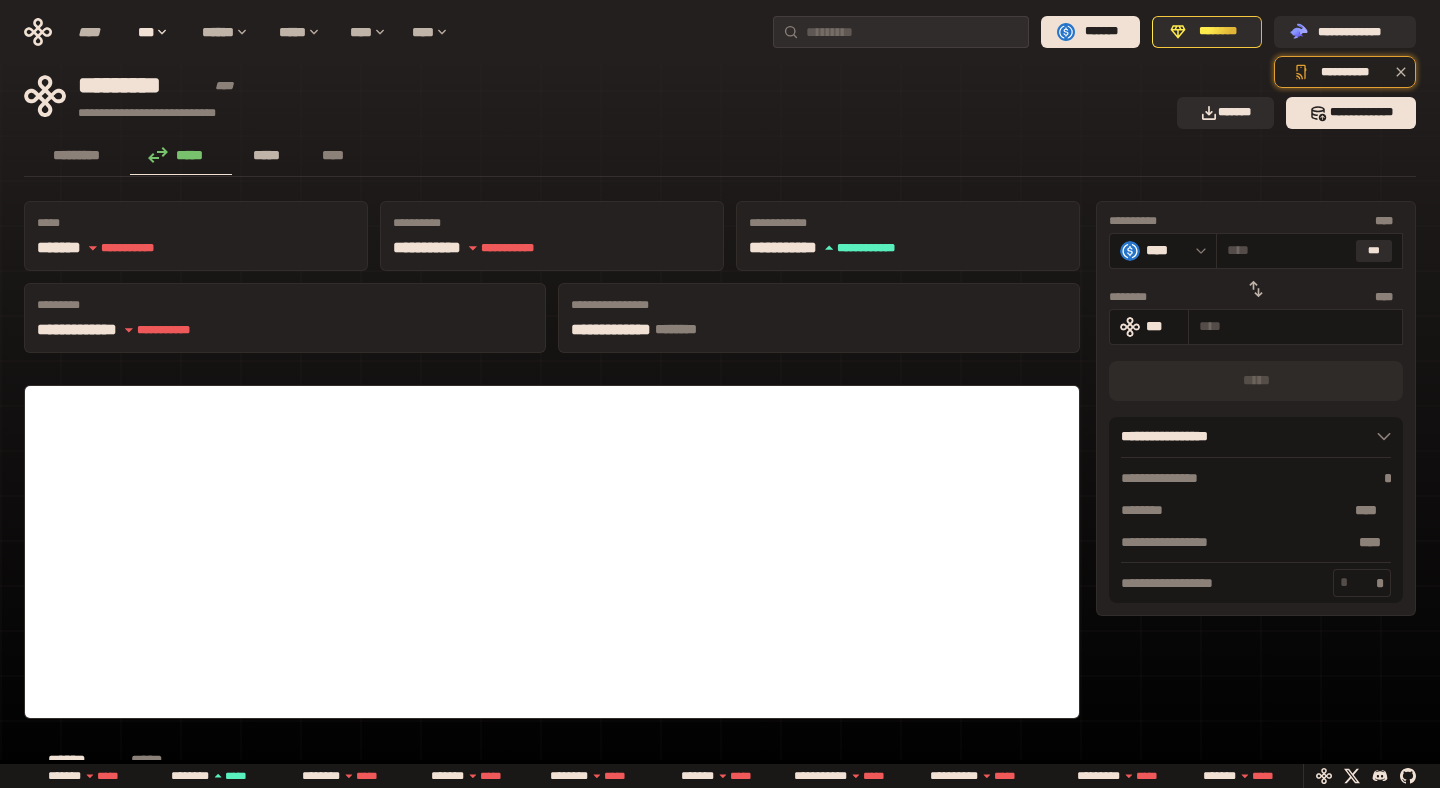 click on "*****" at bounding box center (267, 155) 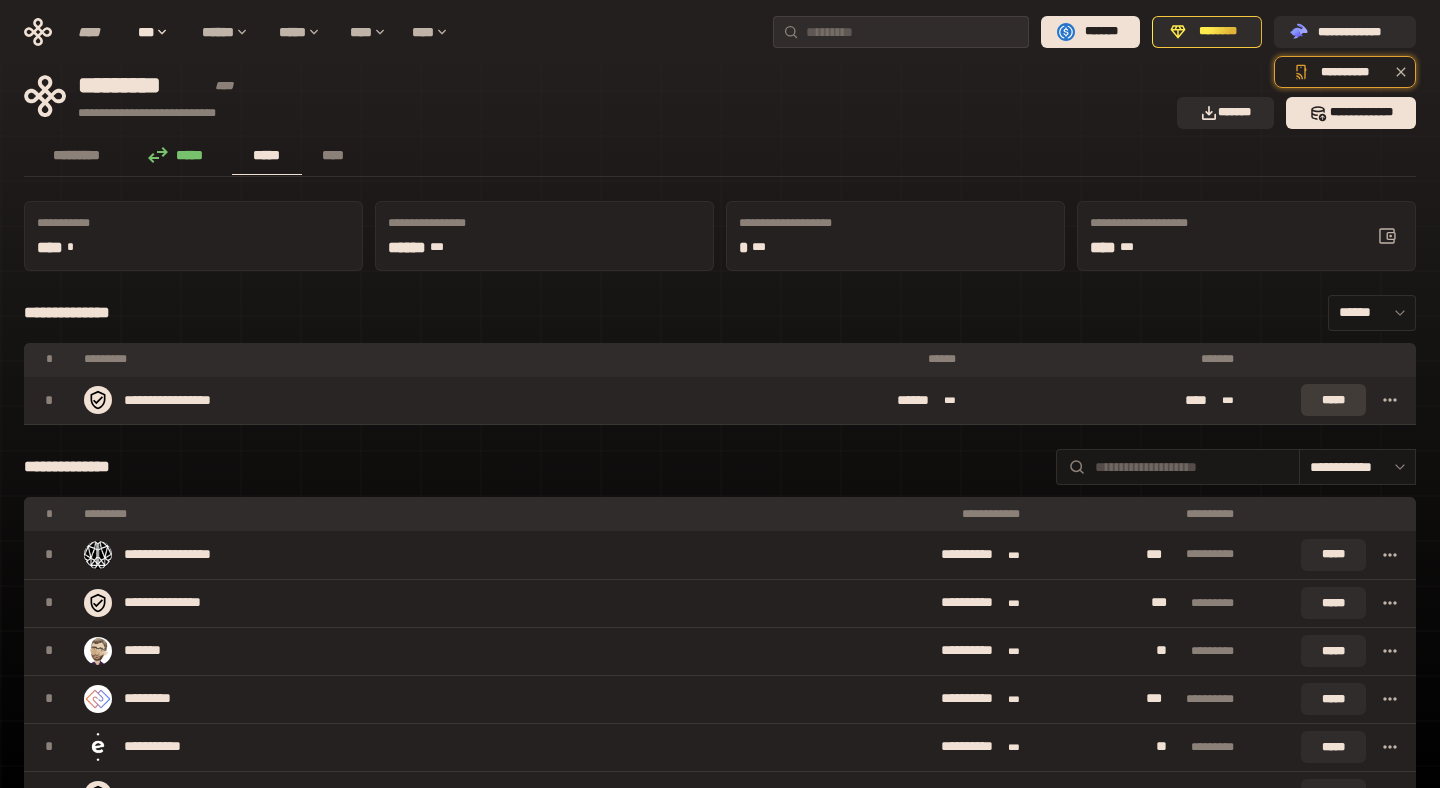 click on "*****" at bounding box center (1333, 400) 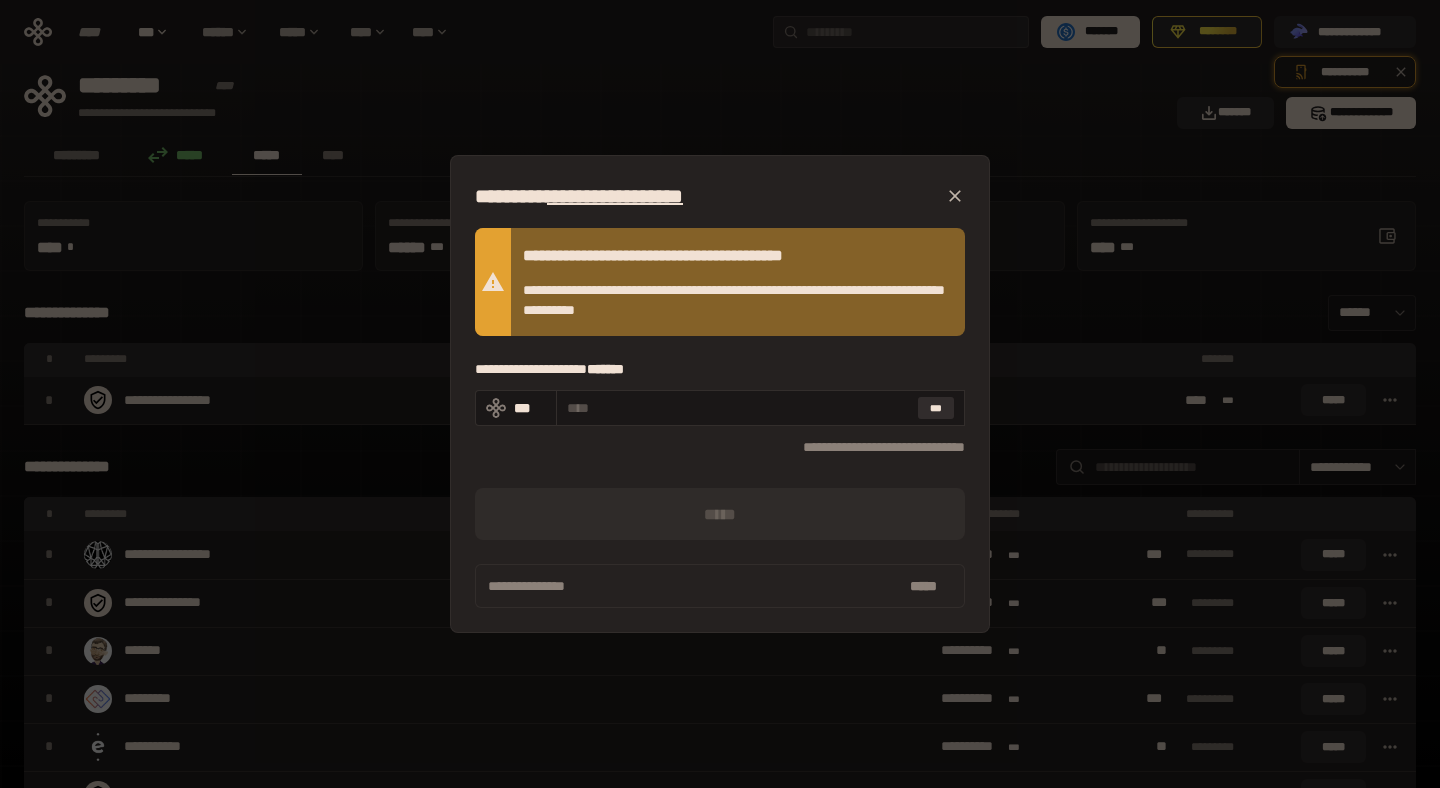 click 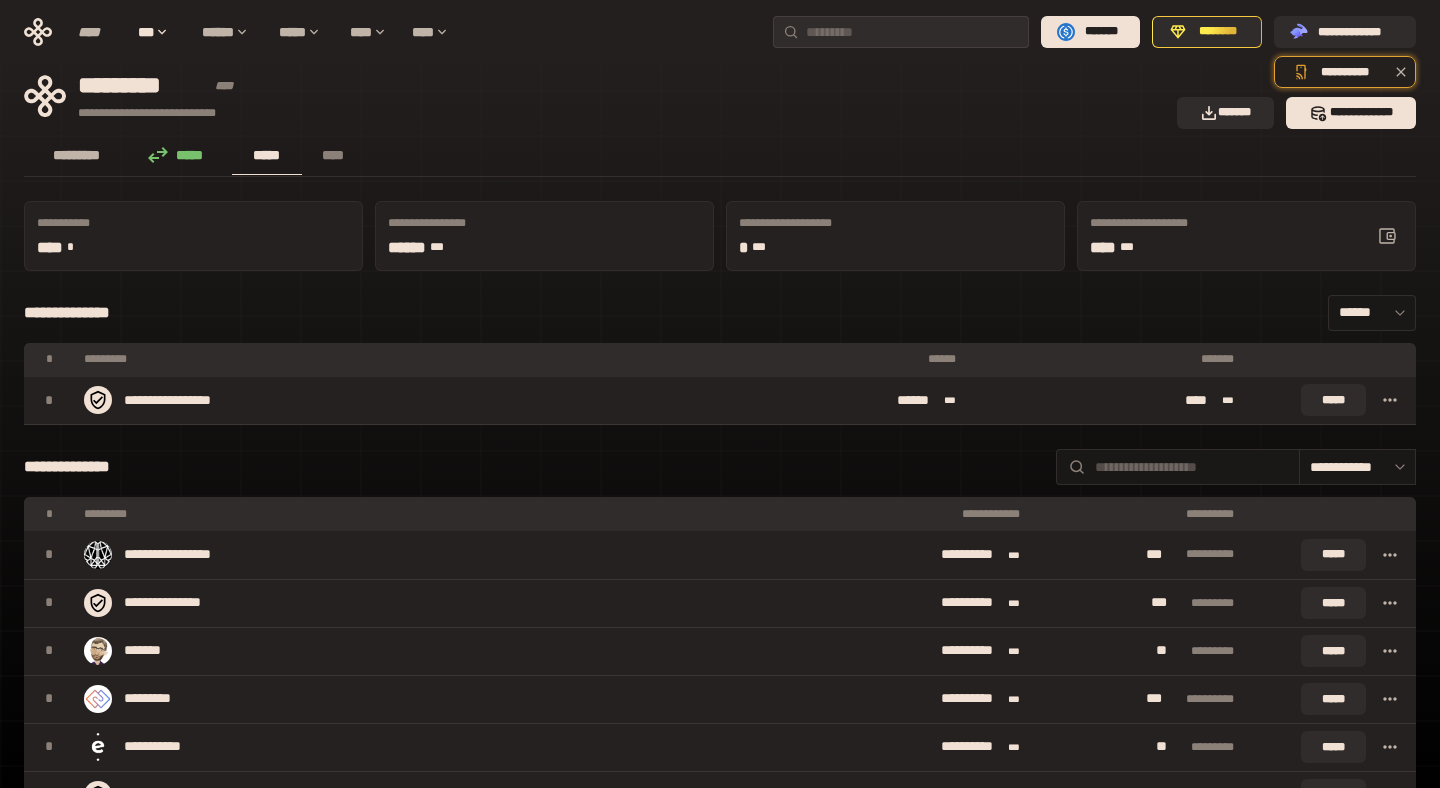 click on "*********" at bounding box center [77, 155] 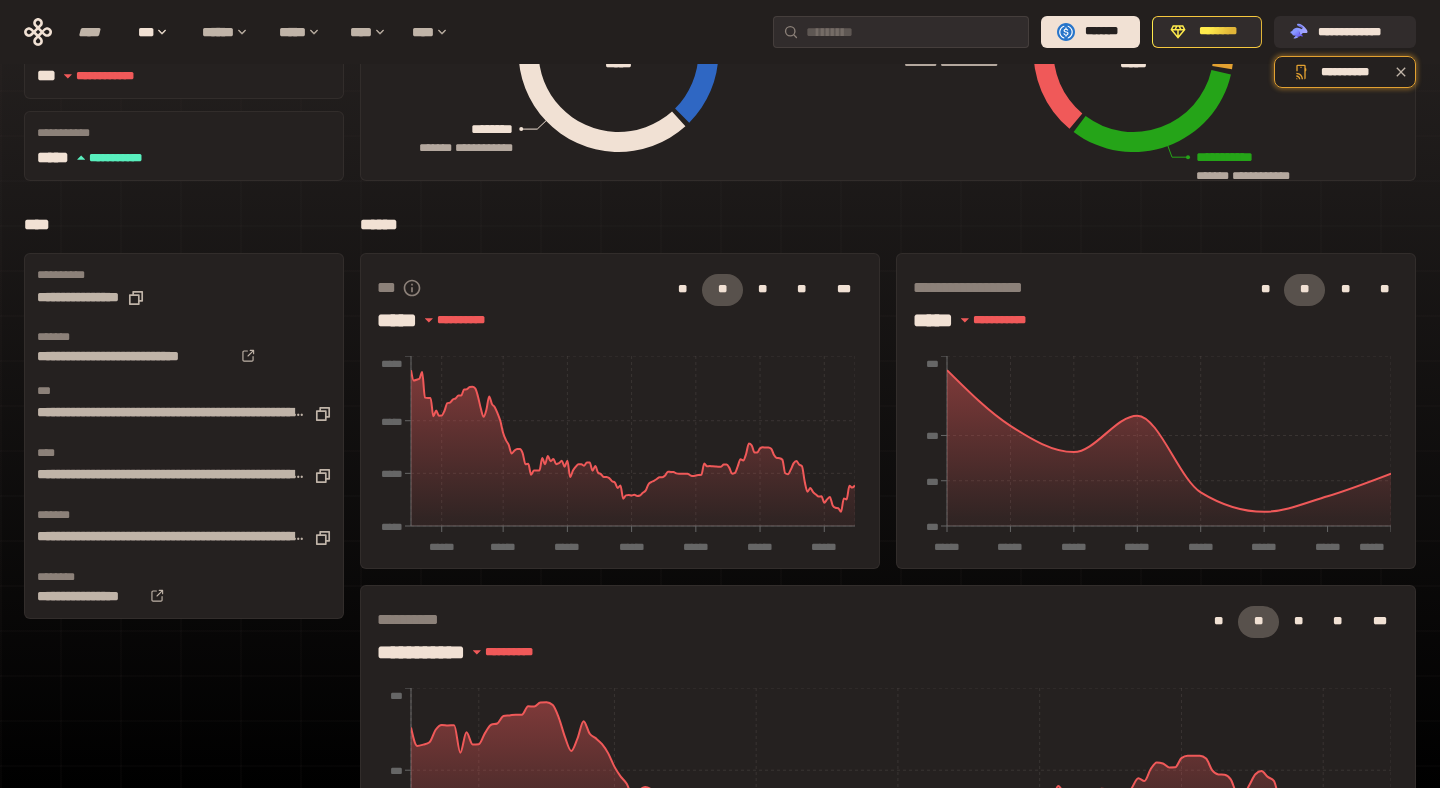 scroll, scrollTop: 0, scrollLeft: 0, axis: both 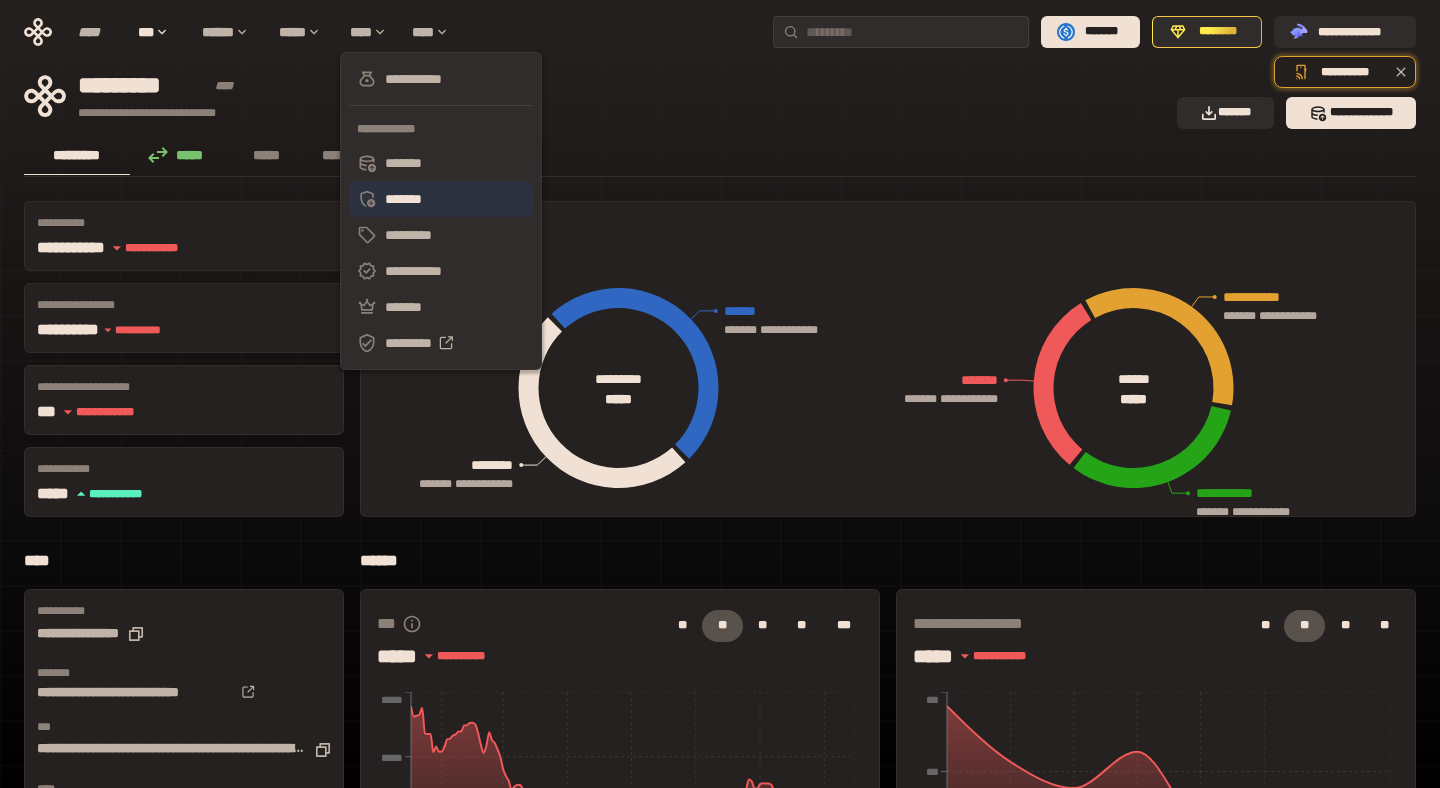 click on "*******" at bounding box center (441, 199) 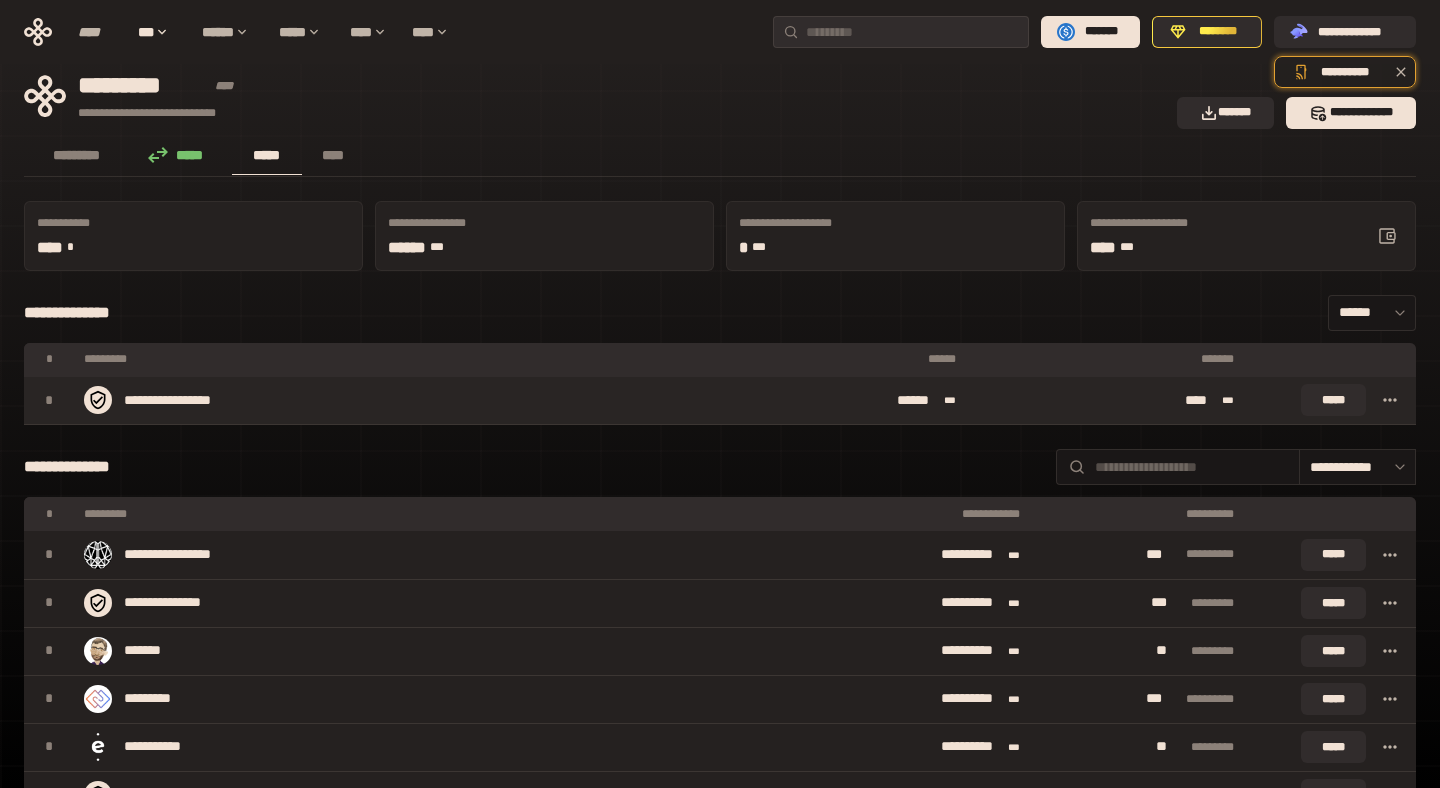 click 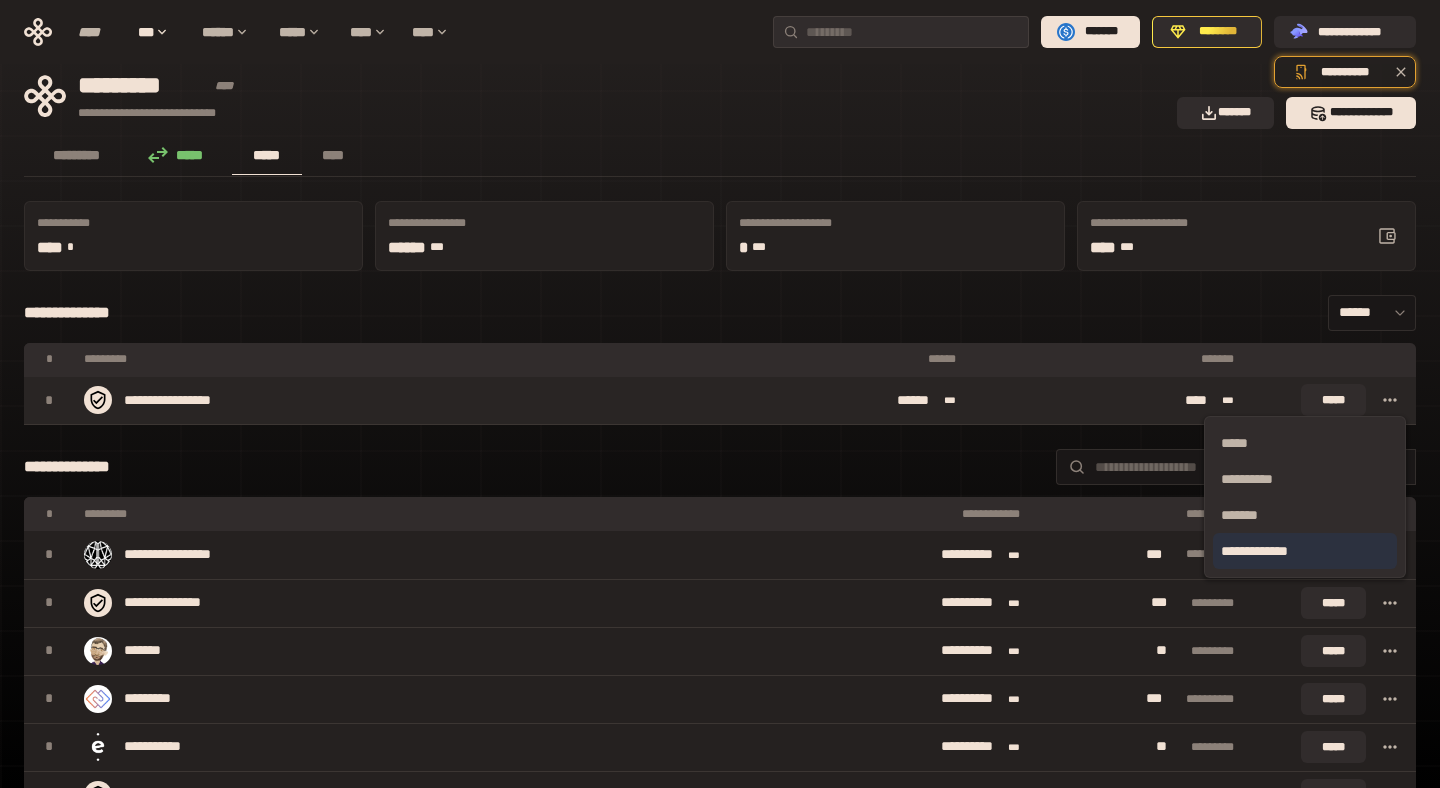 click on "**********" at bounding box center (1305, 551) 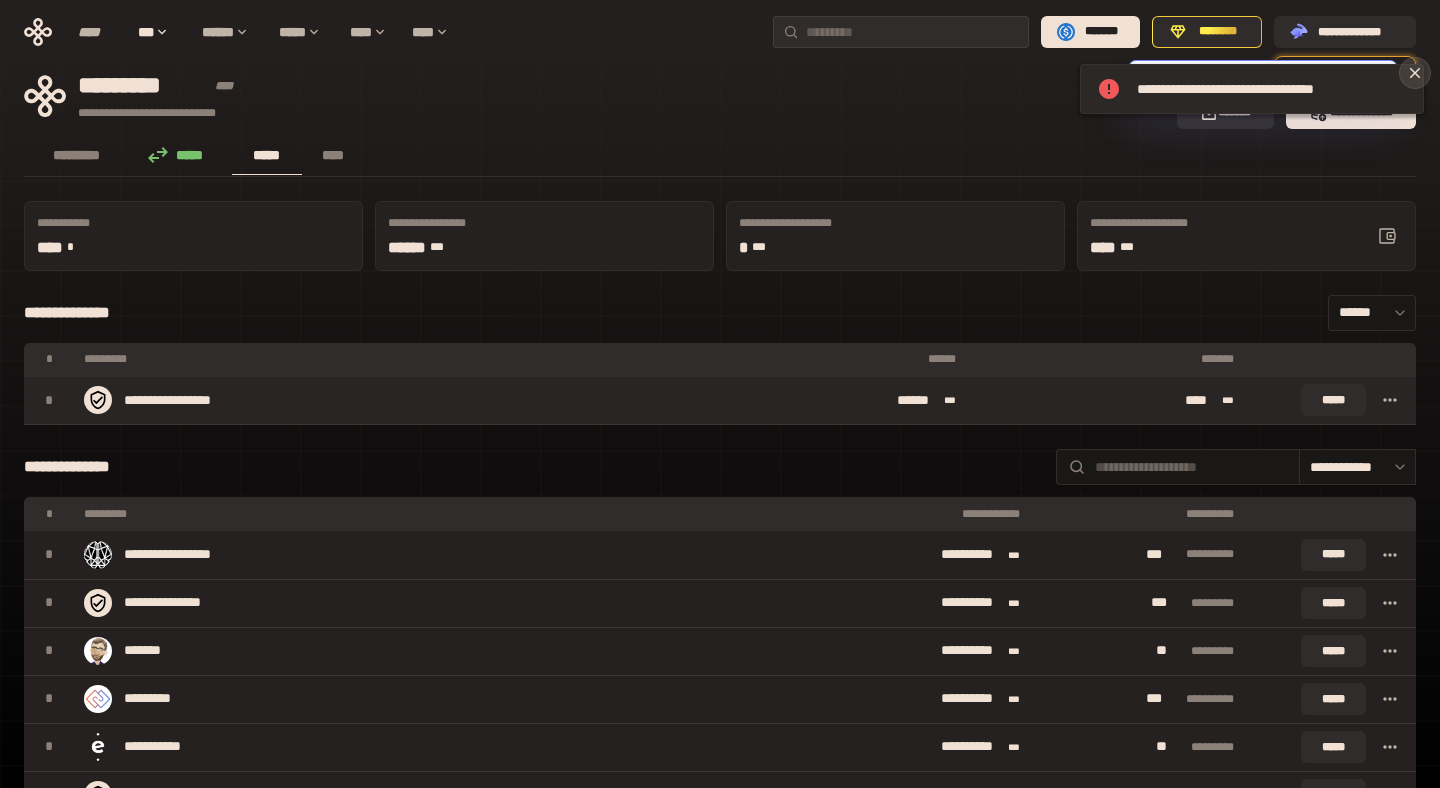 click 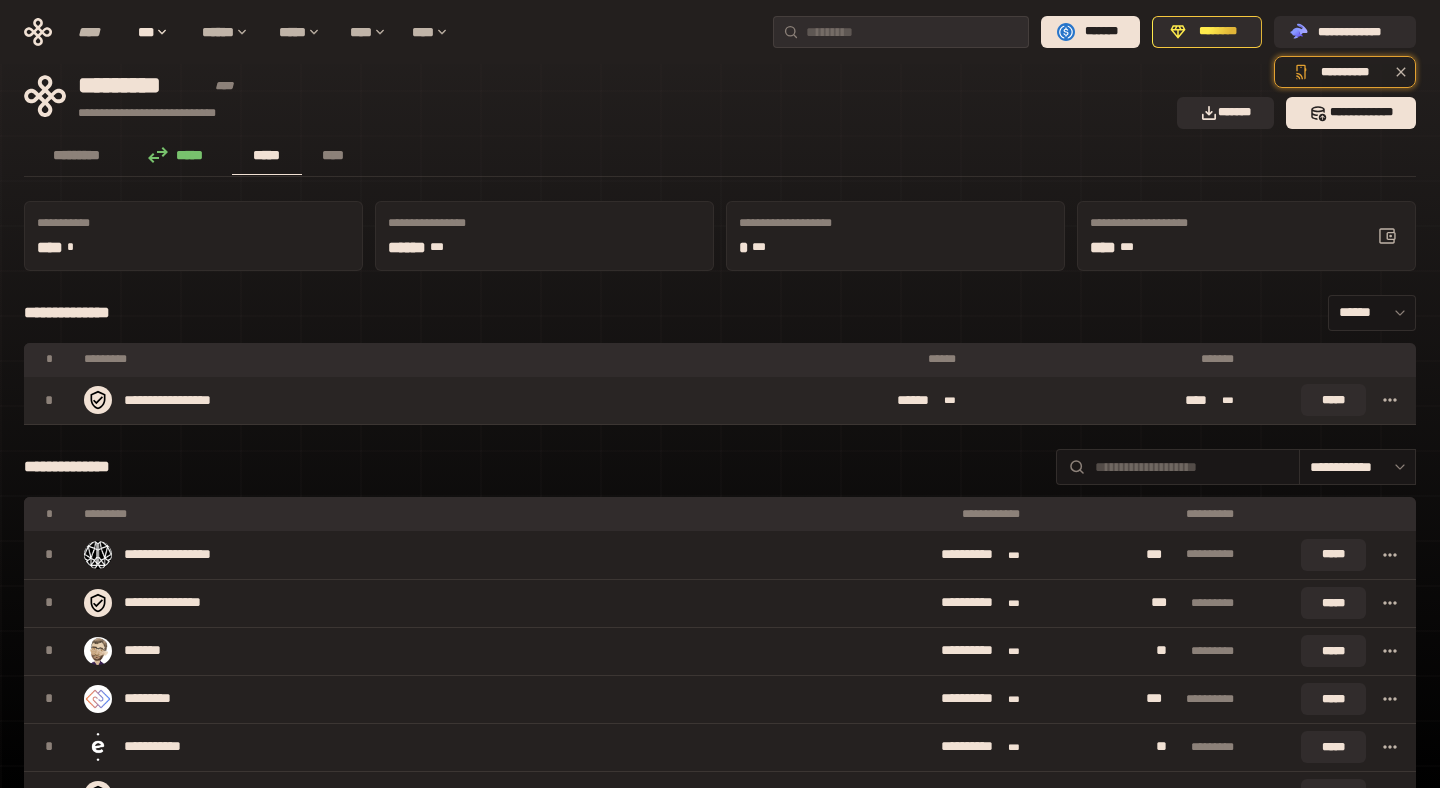 click 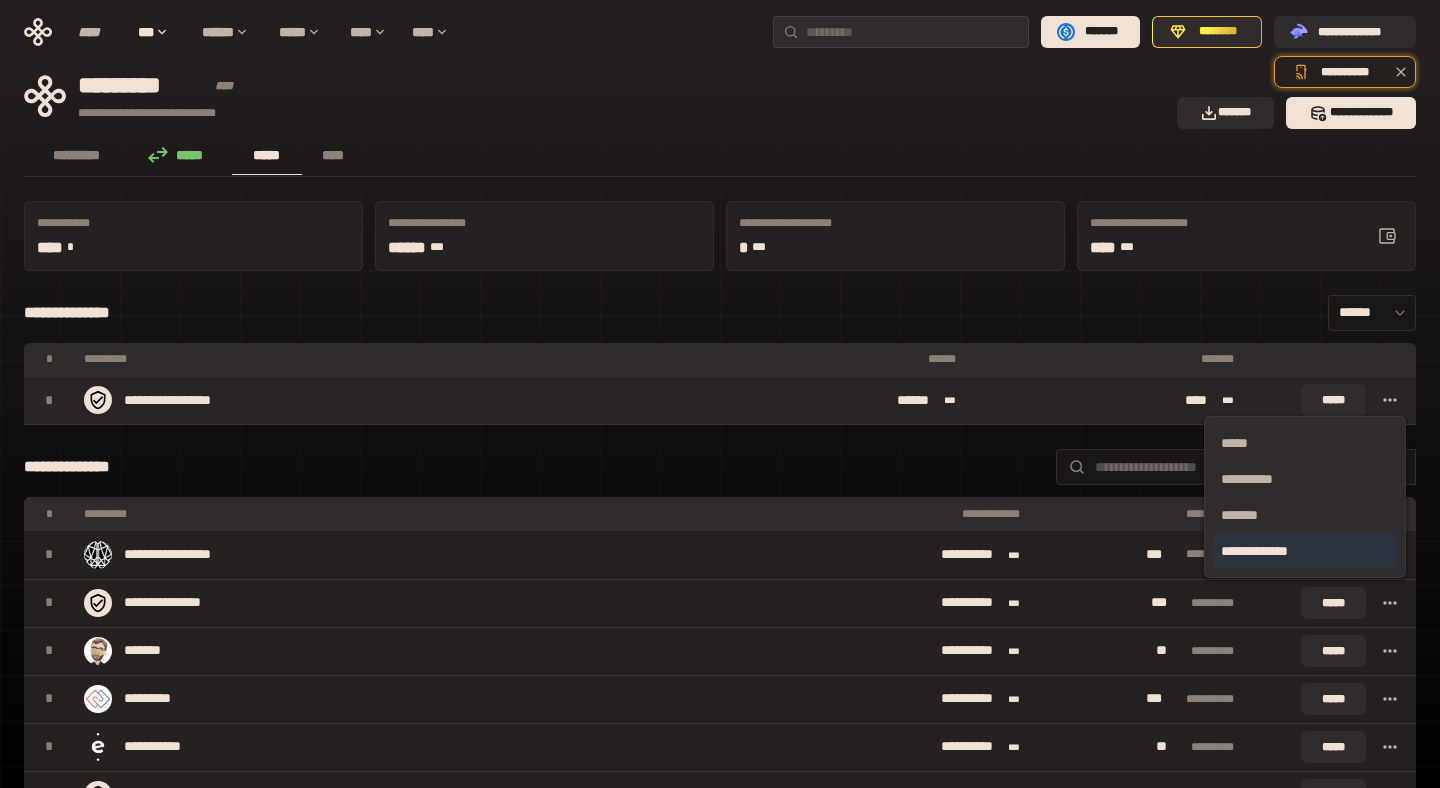 click on "**********" at bounding box center (1305, 551) 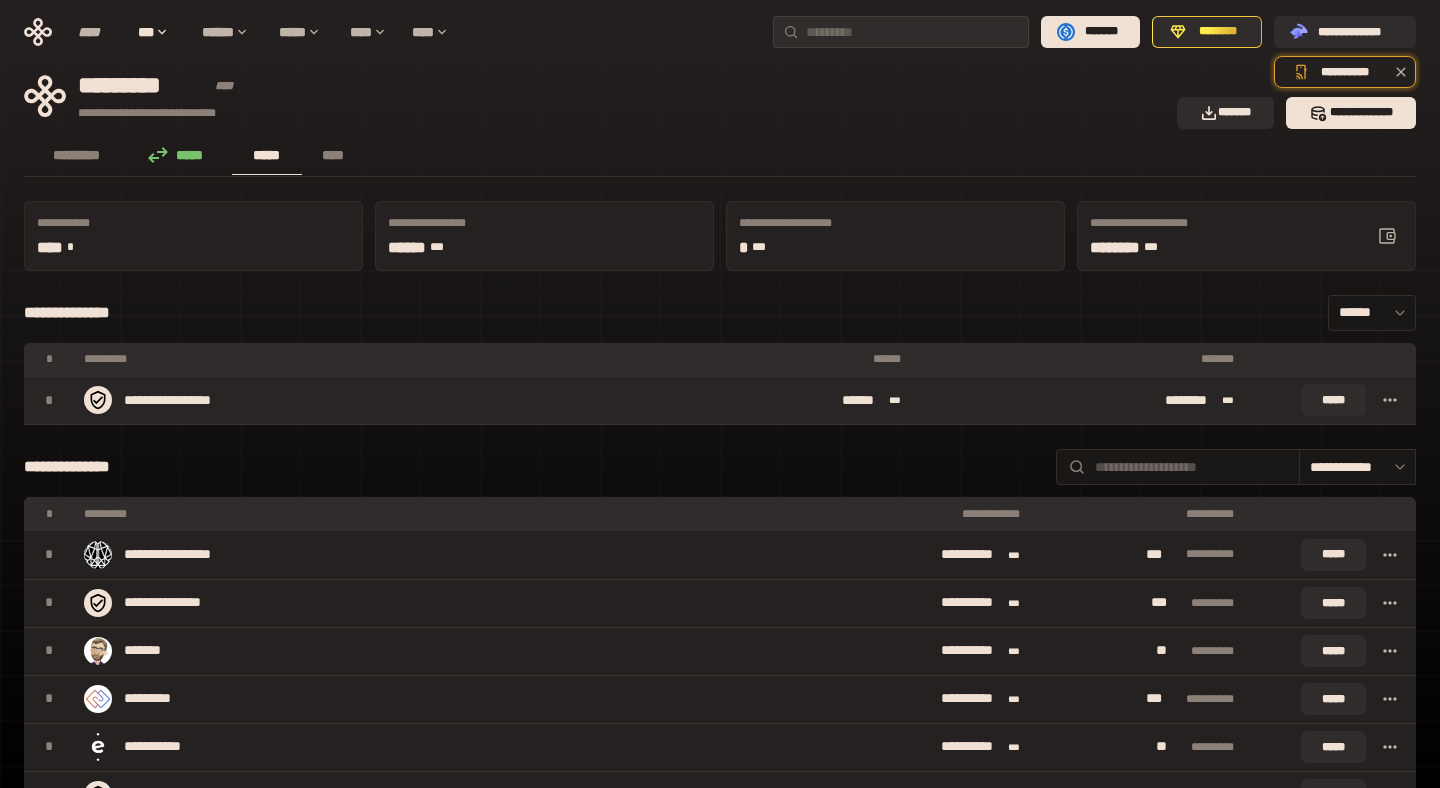 click 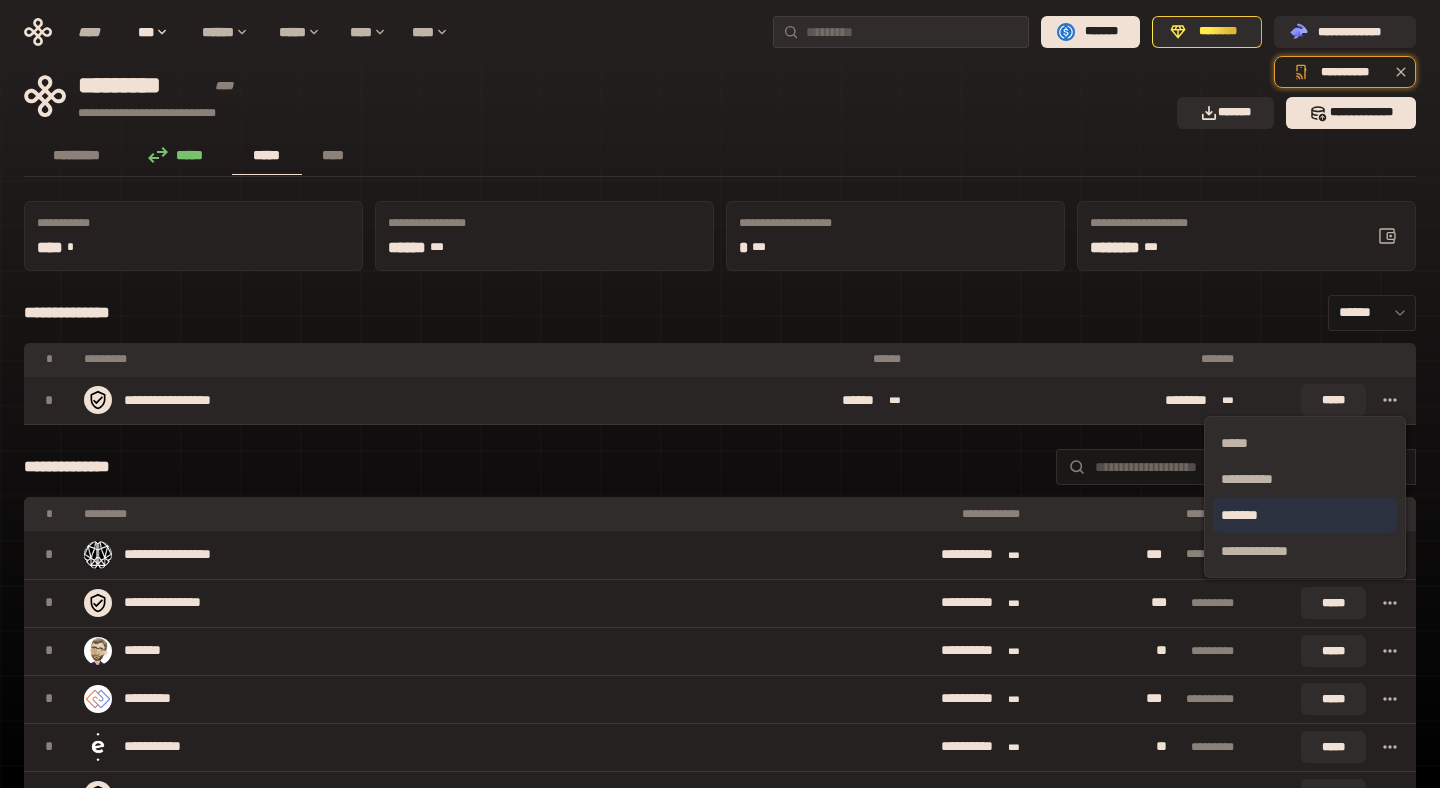 click on "*******" at bounding box center (1305, 515) 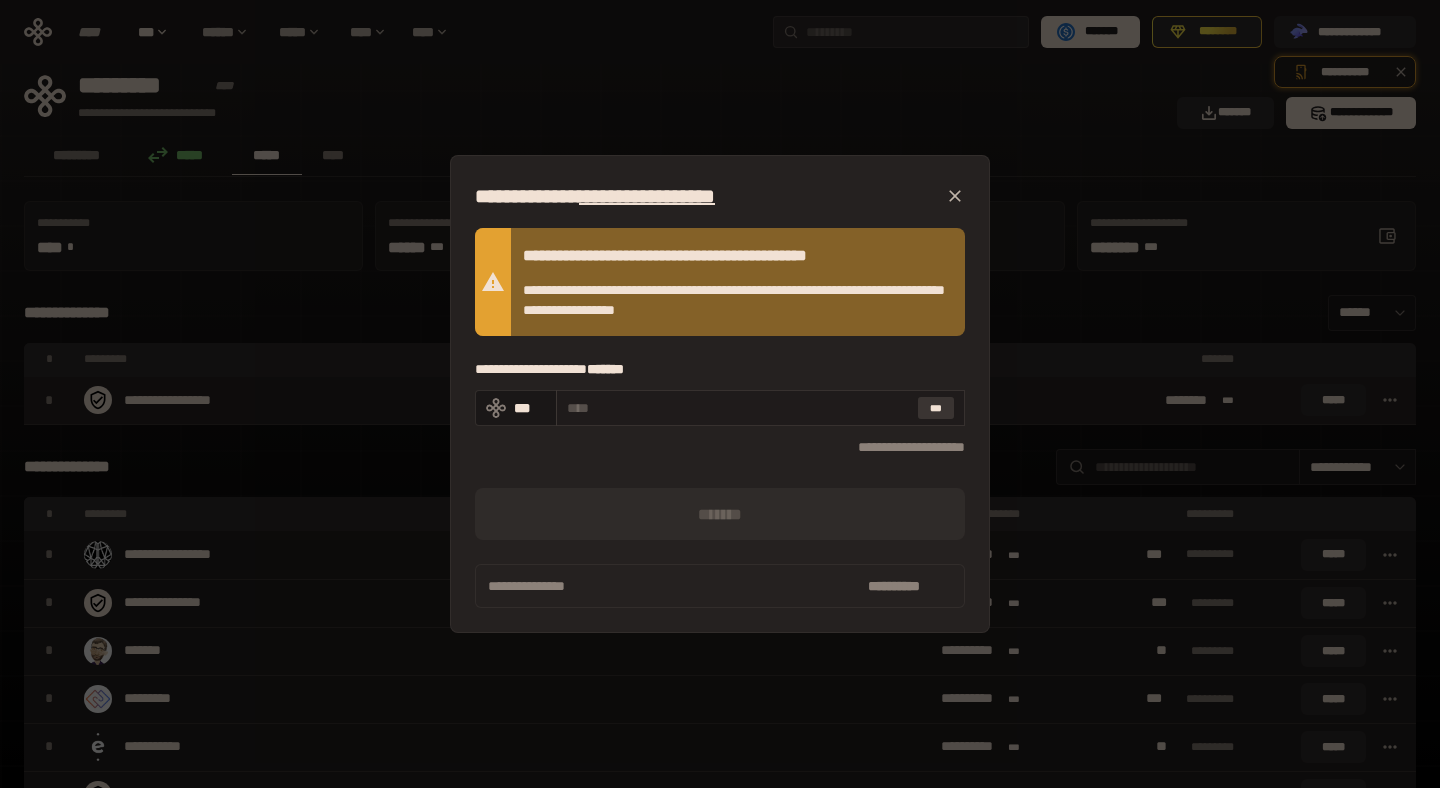 click on "***" at bounding box center (936, 408) 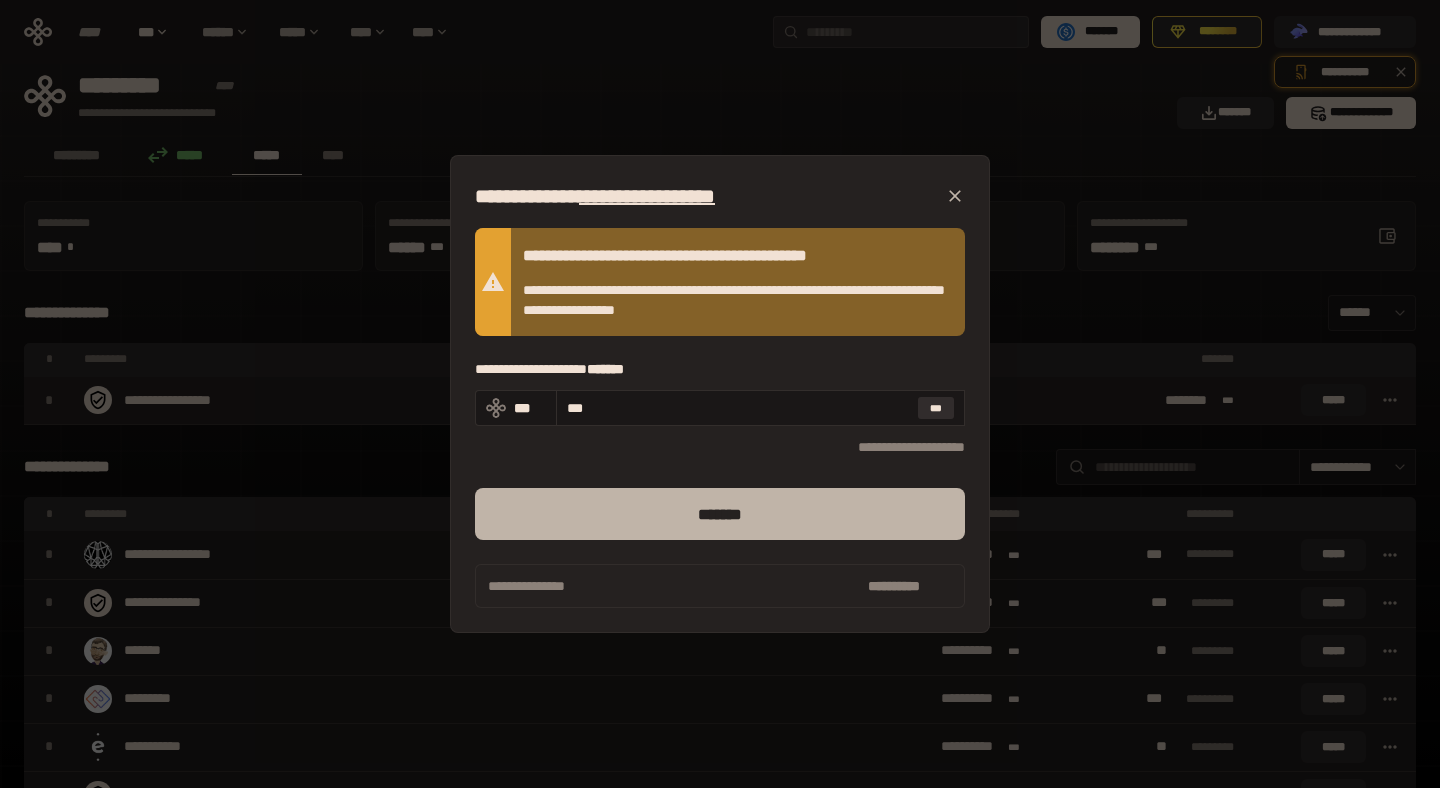 click on "*******" at bounding box center (720, 514) 